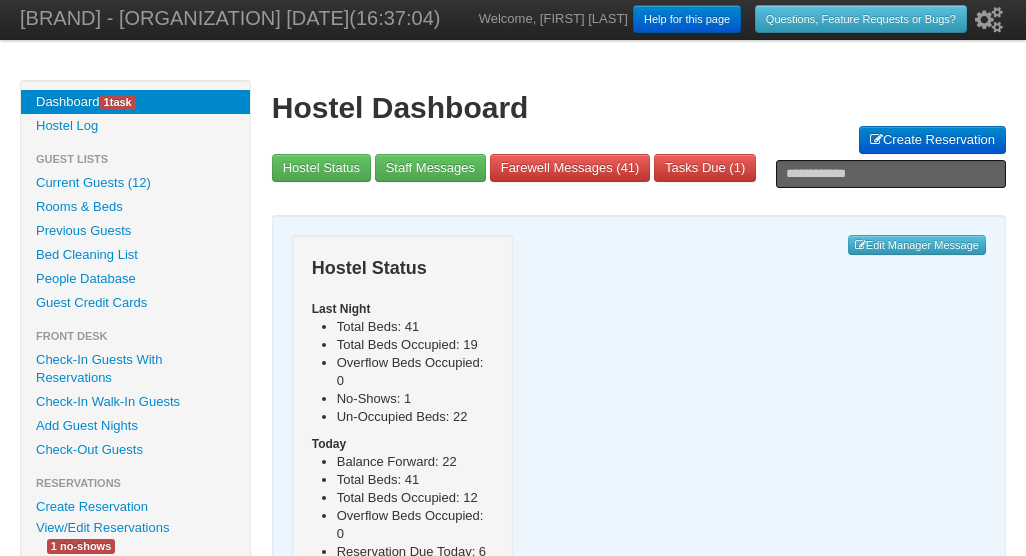 scroll, scrollTop: 0, scrollLeft: 0, axis: both 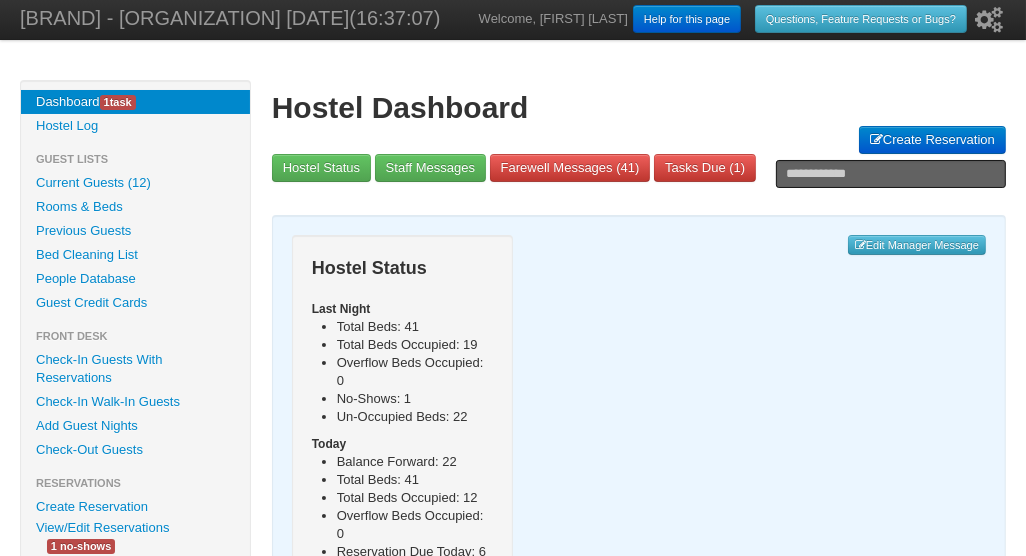 click on "People Database" at bounding box center (135, 279) 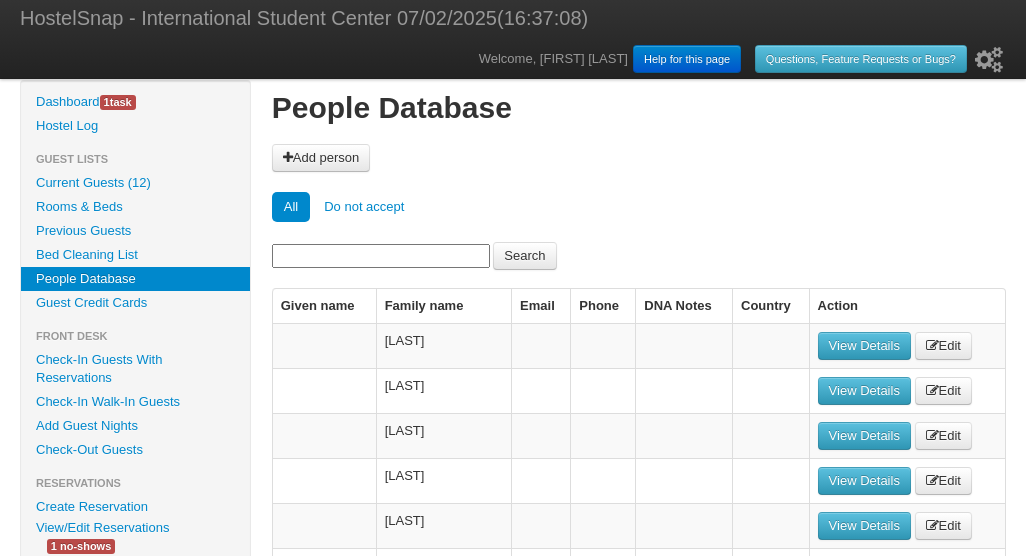 scroll, scrollTop: 0, scrollLeft: 0, axis: both 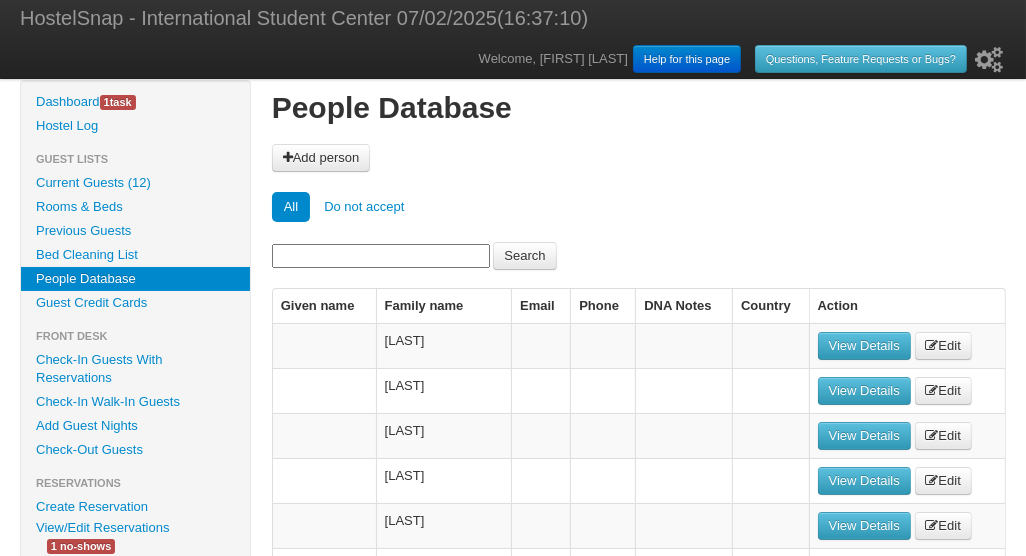 click at bounding box center (381, 256) 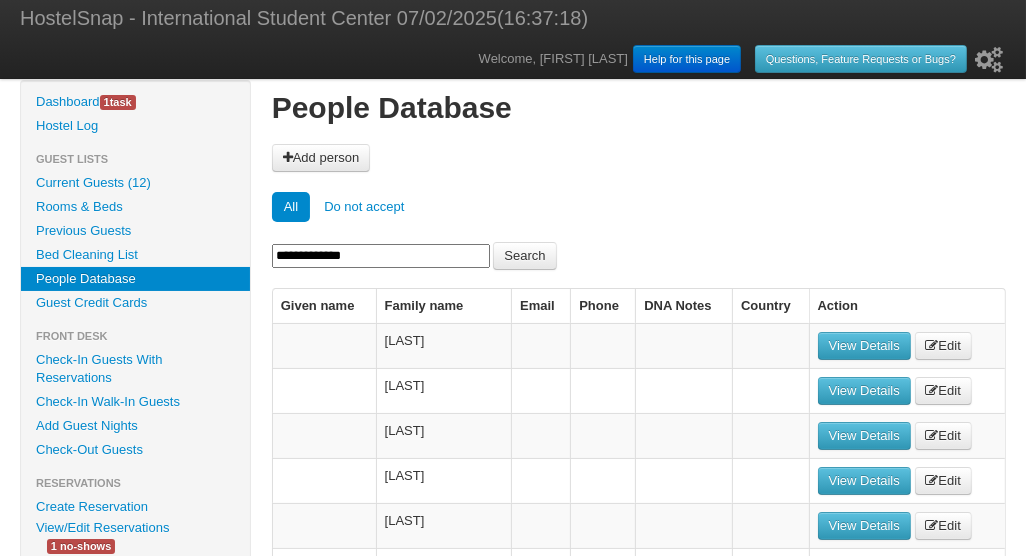 type on "**********" 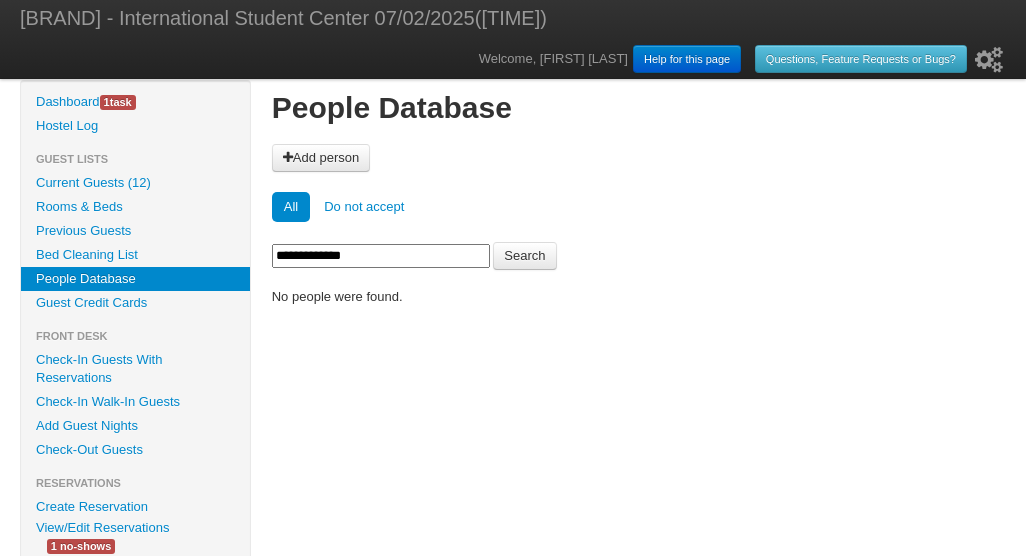 scroll, scrollTop: 0, scrollLeft: 0, axis: both 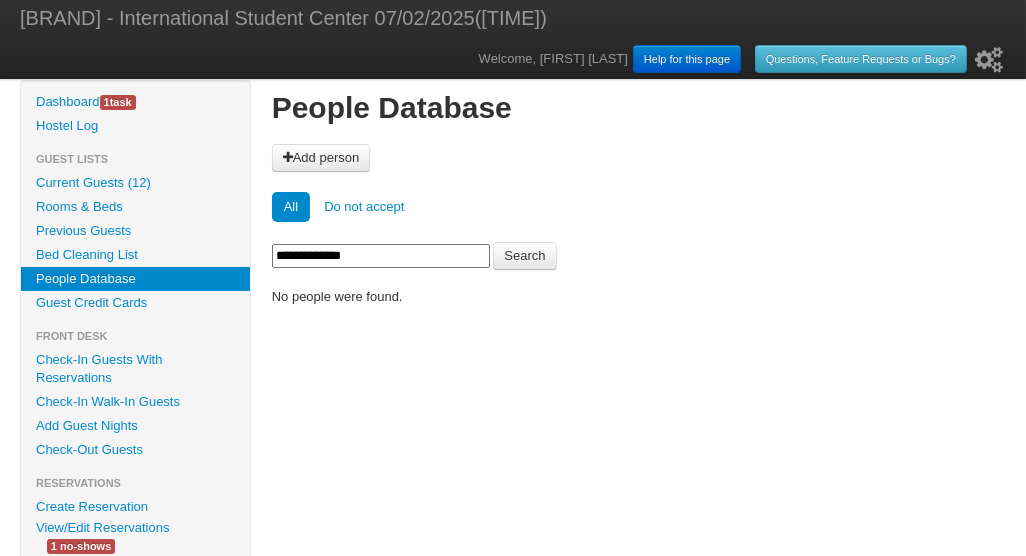 click on "Previous Guests" at bounding box center [135, 231] 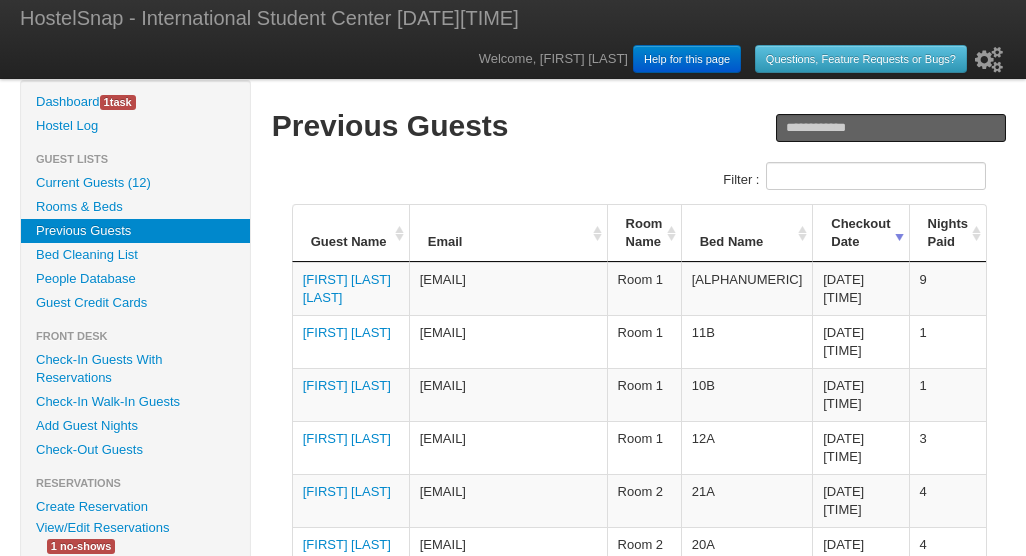 scroll, scrollTop: 0, scrollLeft: 0, axis: both 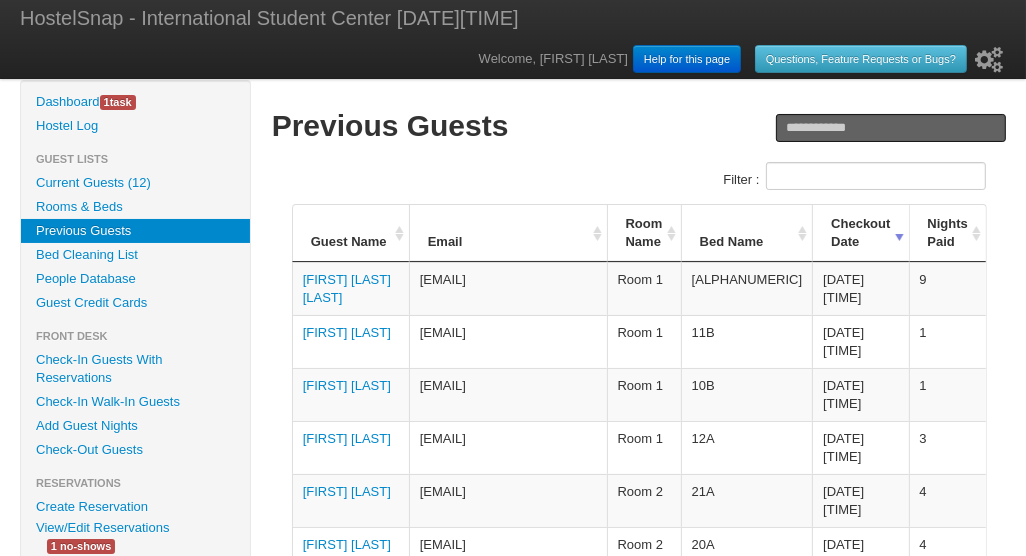 click on "Filter :" at bounding box center [876, 176] 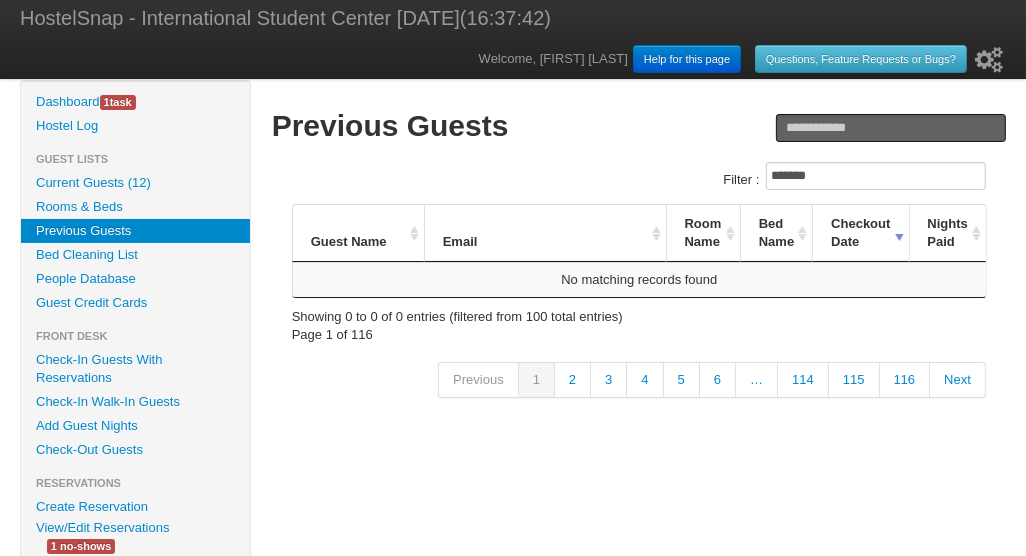 type on "*******" 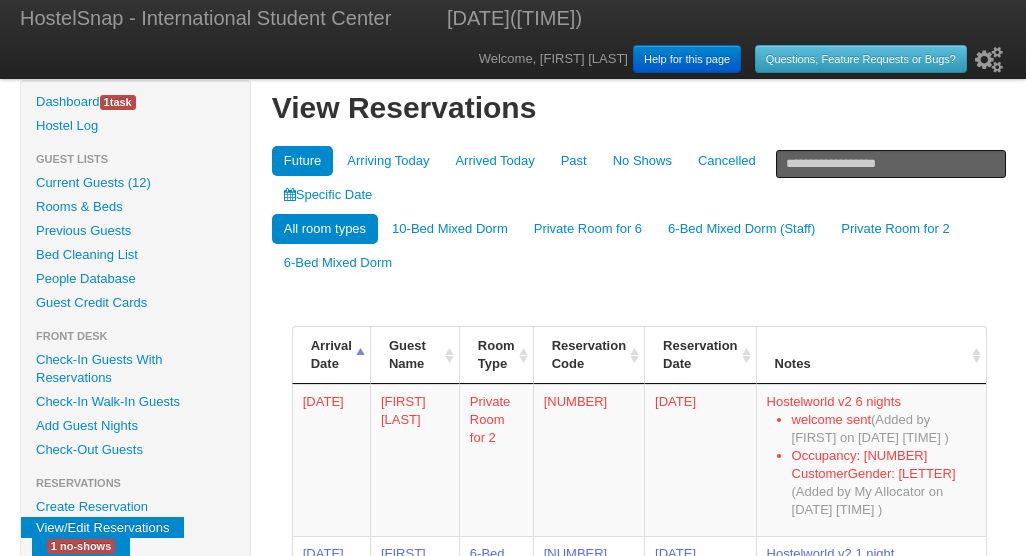 scroll, scrollTop: 0, scrollLeft: 0, axis: both 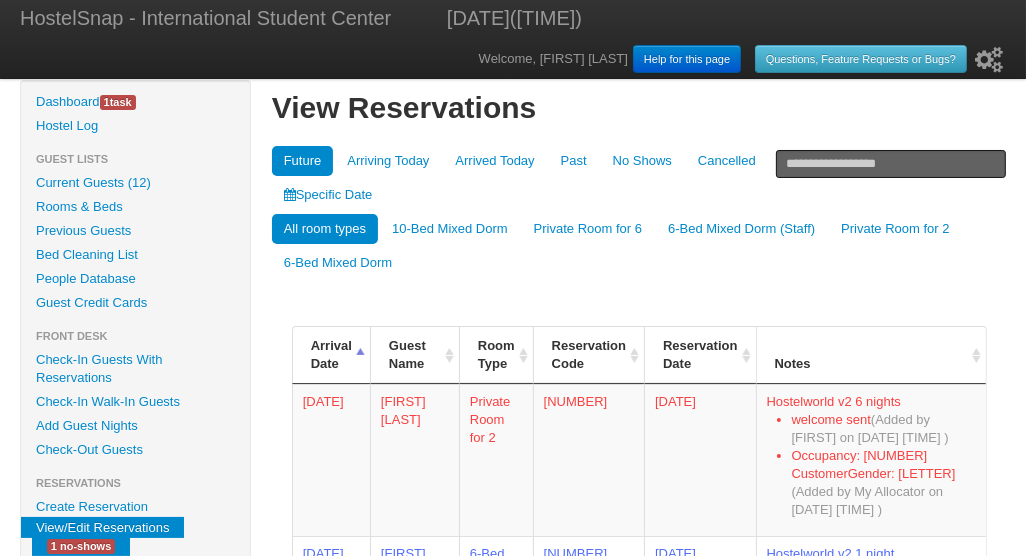 click at bounding box center (891, 164) 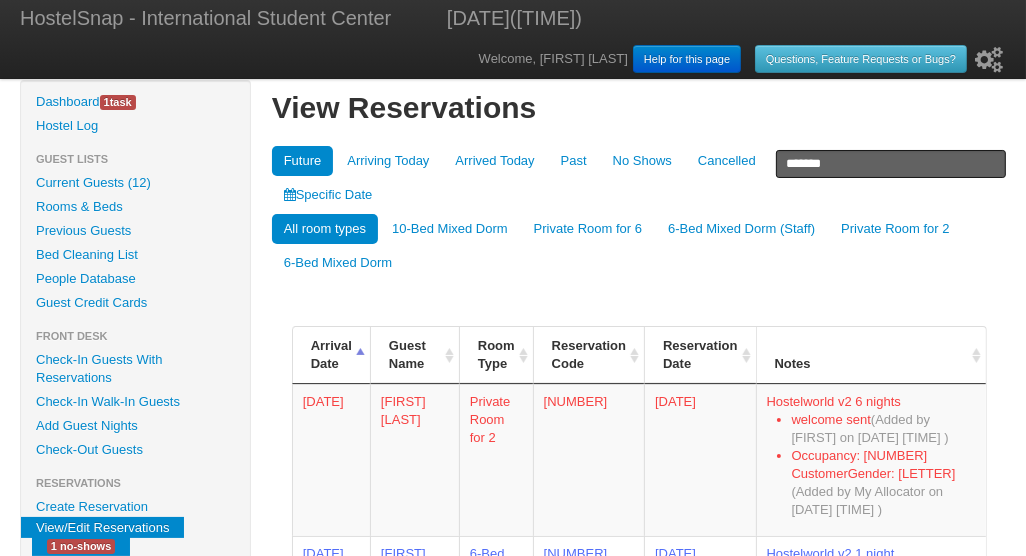 type on "*******" 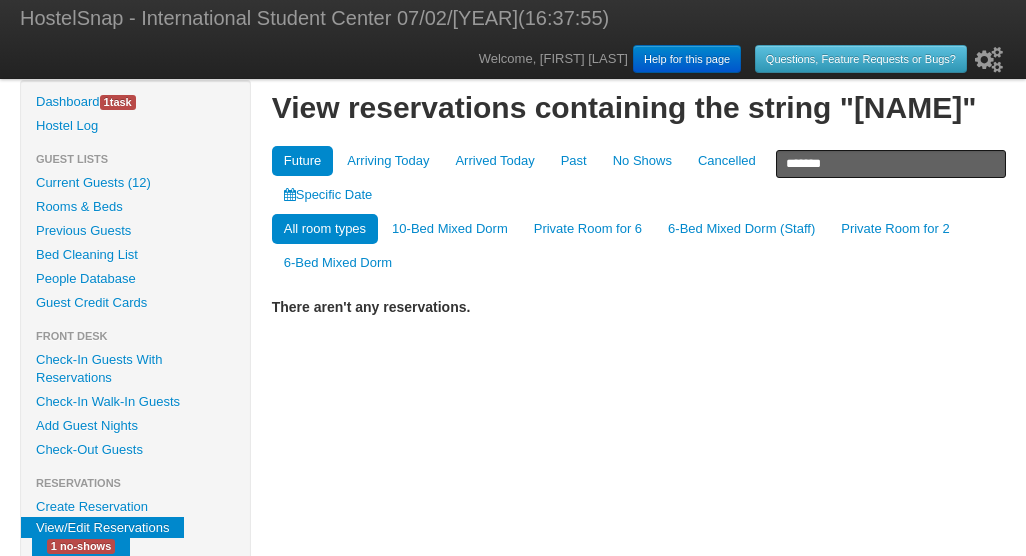 scroll, scrollTop: 0, scrollLeft: 0, axis: both 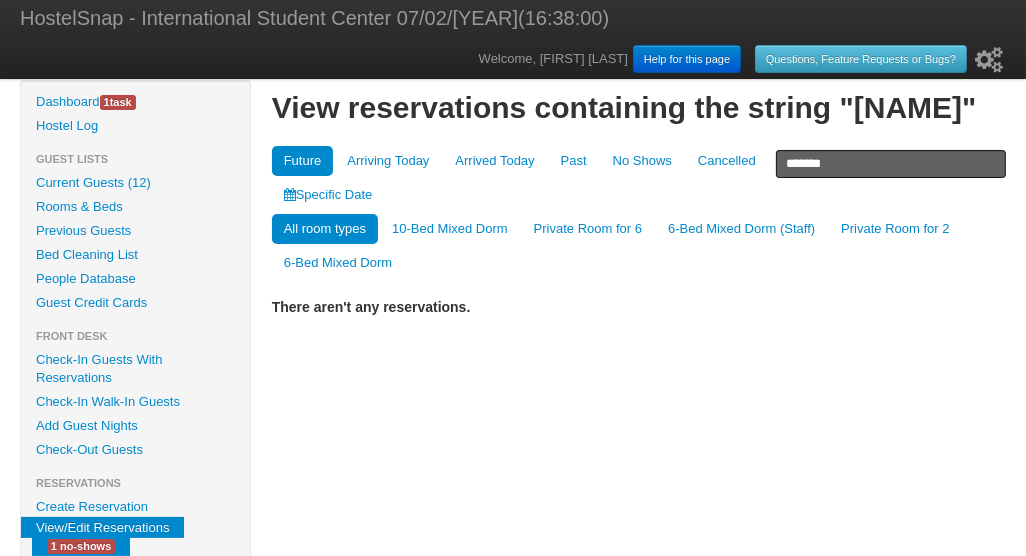 click on "Previous Guests" at bounding box center [135, 231] 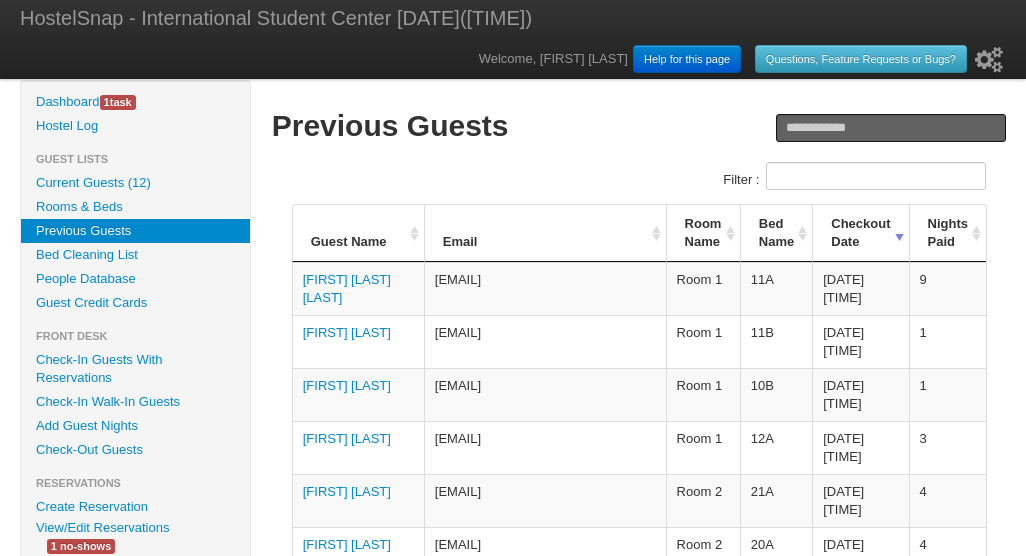scroll, scrollTop: 0, scrollLeft: 0, axis: both 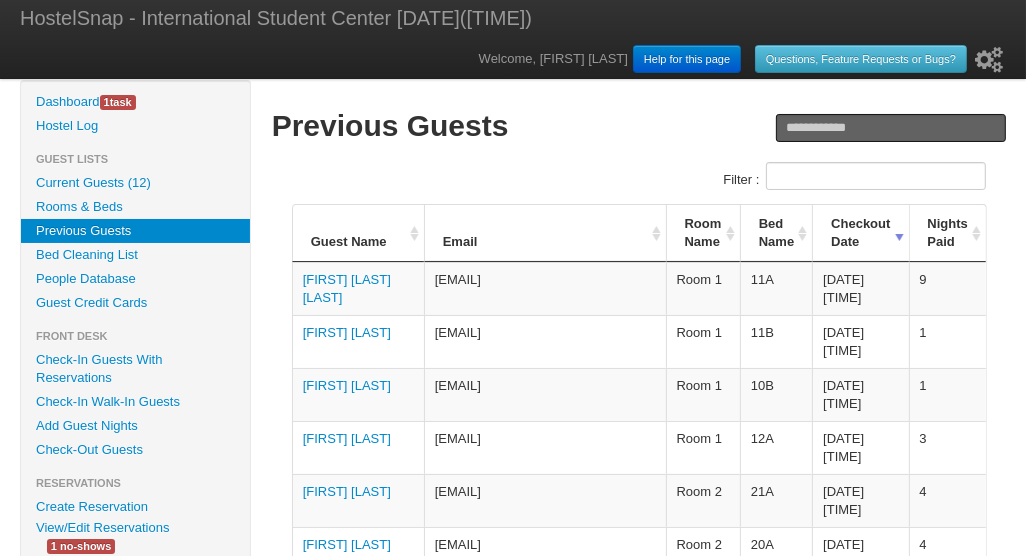 click on "Filter :" at bounding box center (876, 176) 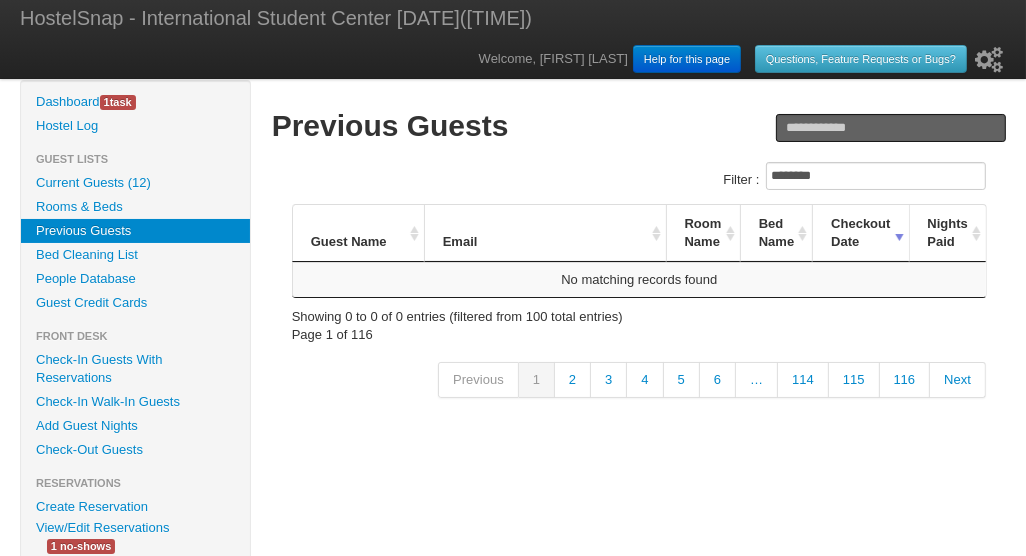 type on "*******" 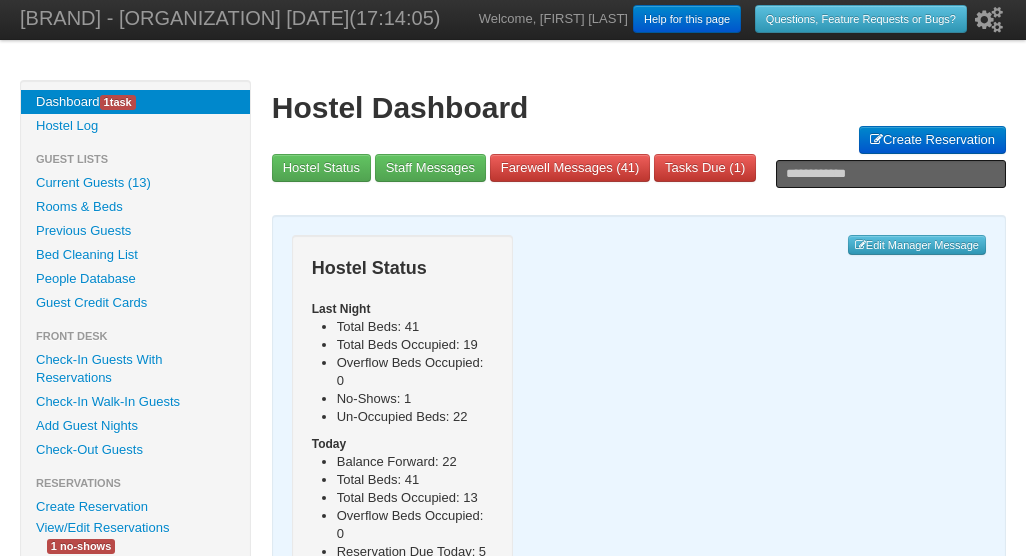 scroll, scrollTop: 0, scrollLeft: 0, axis: both 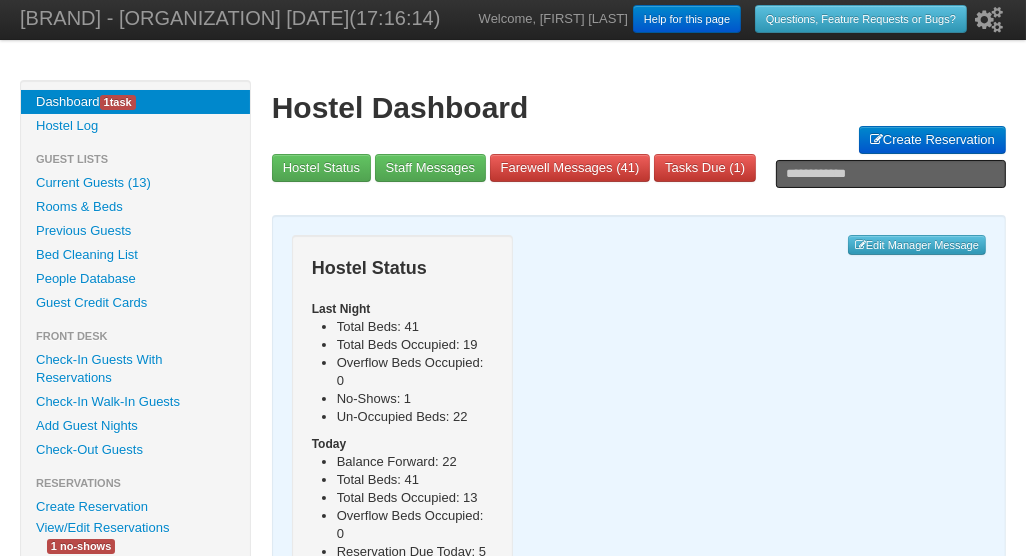 click on "Current Guests (13)" at bounding box center [135, 183] 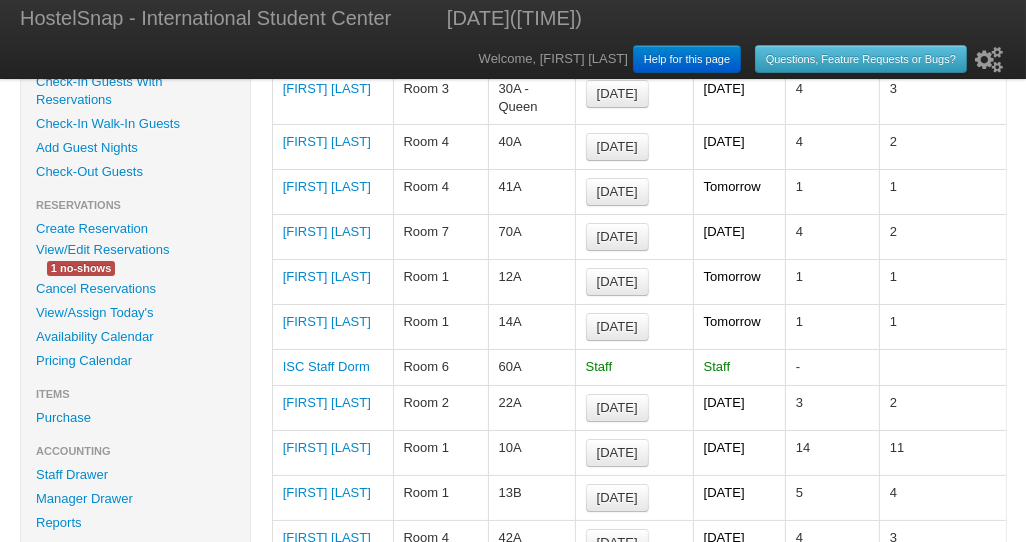 scroll, scrollTop: 278, scrollLeft: 0, axis: vertical 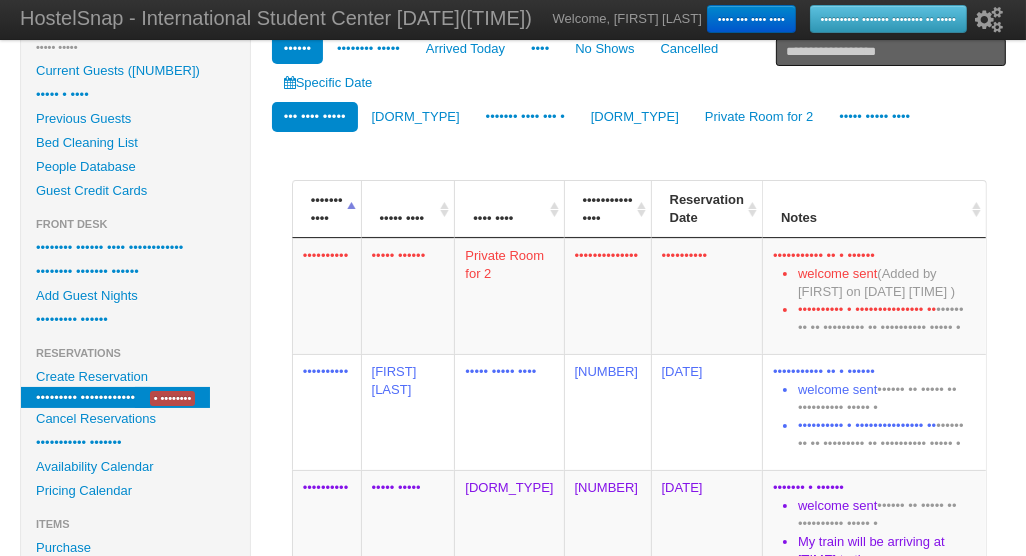 click on "Availability Calendar" at bounding box center [135, 467] 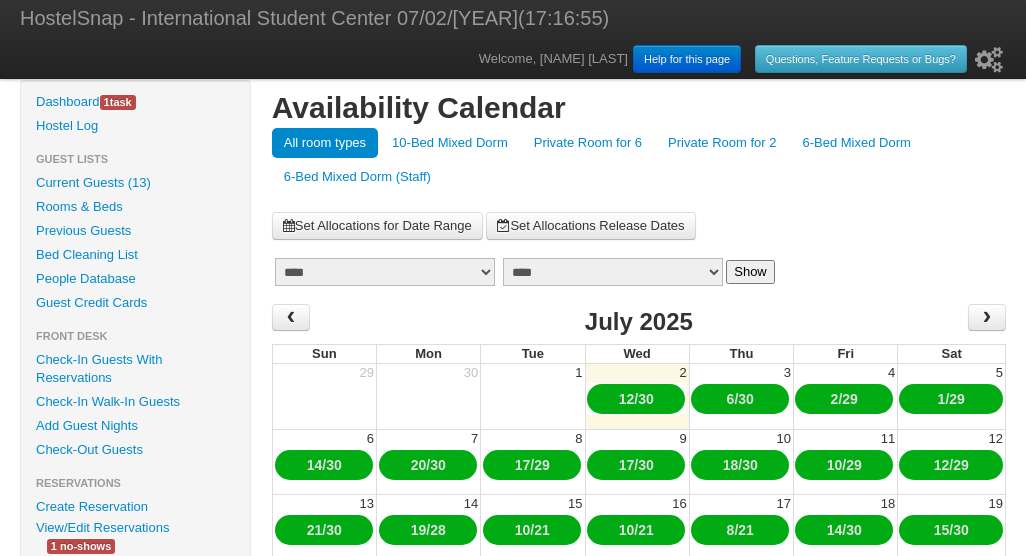 scroll, scrollTop: 0, scrollLeft: 0, axis: both 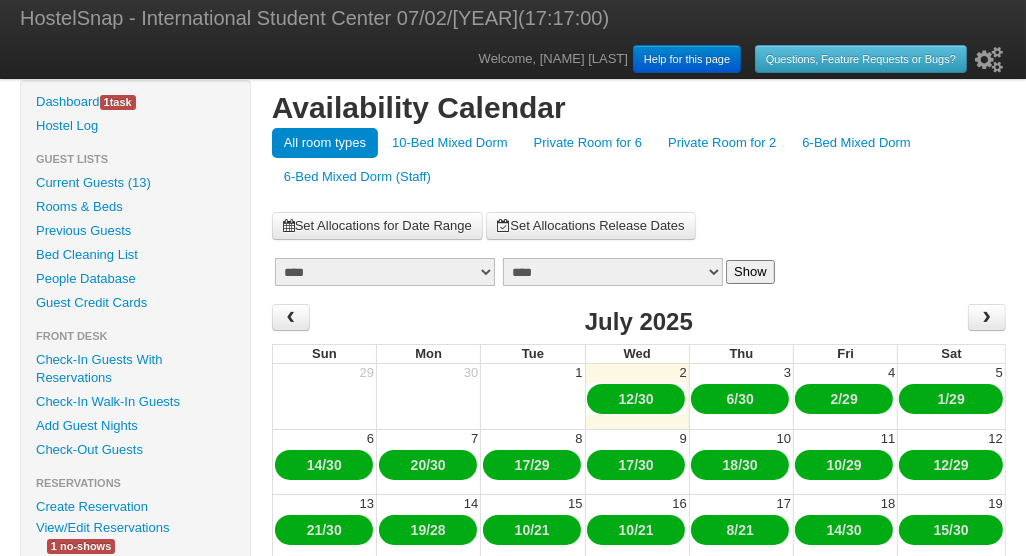 click on "6-Bed Mixed Dorm" at bounding box center (856, 143) 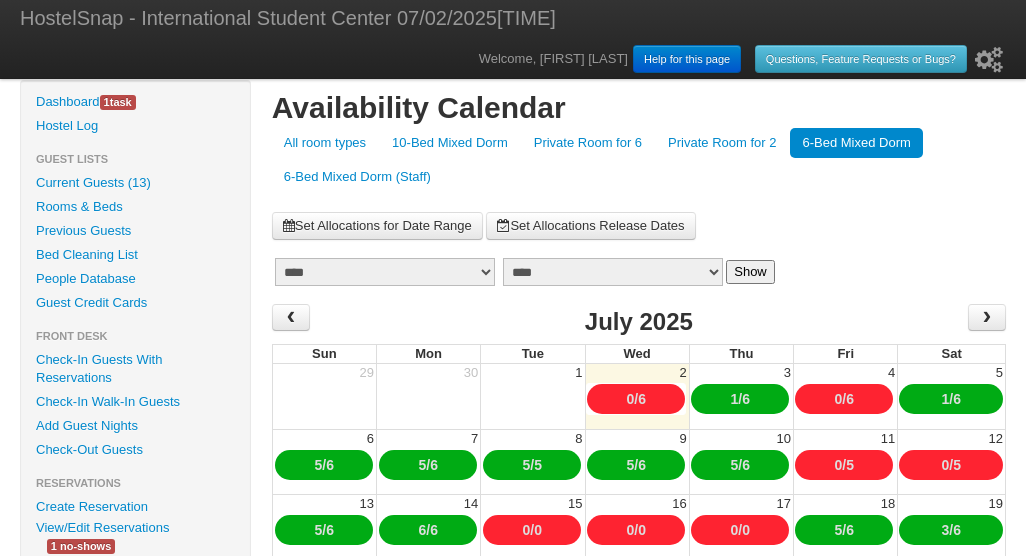 scroll, scrollTop: 0, scrollLeft: 0, axis: both 